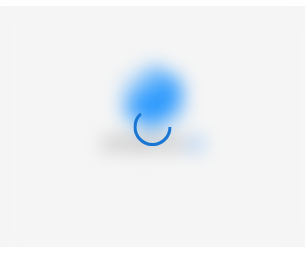 scroll, scrollTop: 0, scrollLeft: 0, axis: both 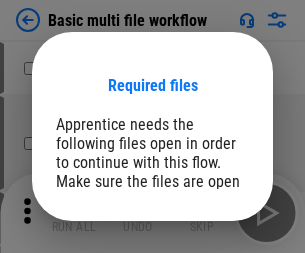 click on "Open" at bounding box center (209, 265) 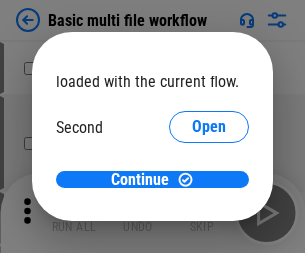 click on "Open" at bounding box center (209, 188) 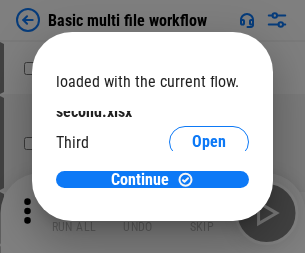scroll, scrollTop: 57, scrollLeft: 0, axis: vertical 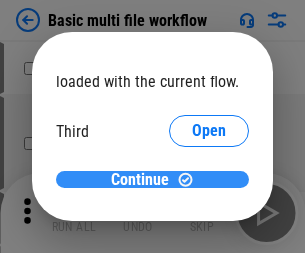 click on "Continue" at bounding box center [140, 180] 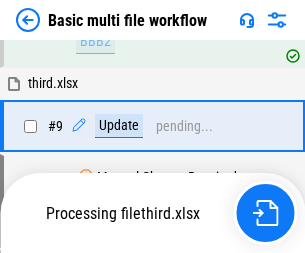 scroll, scrollTop: 696, scrollLeft: 0, axis: vertical 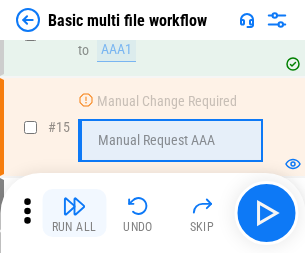 click at bounding box center (74, 206) 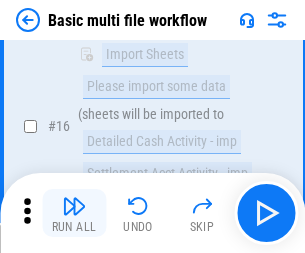 click at bounding box center [74, 206] 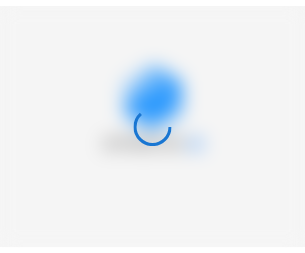scroll, scrollTop: 0, scrollLeft: 0, axis: both 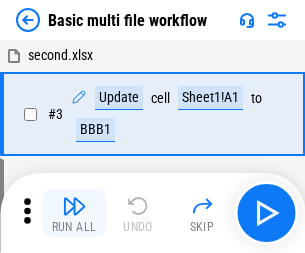 click at bounding box center [74, 206] 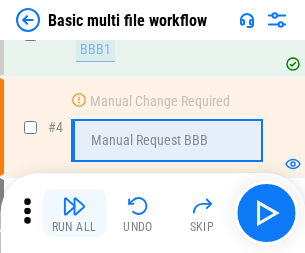 click at bounding box center (74, 206) 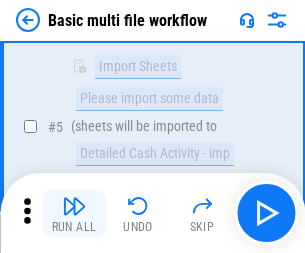 click at bounding box center [74, 206] 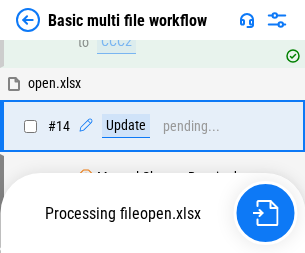 scroll, scrollTop: 1046, scrollLeft: 0, axis: vertical 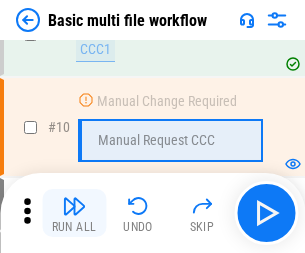 click at bounding box center [74, 206] 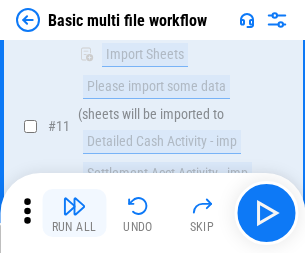 click at bounding box center [74, 206] 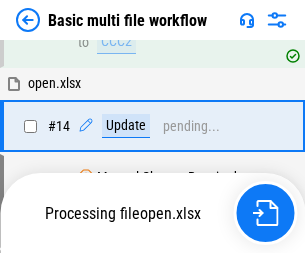 scroll, scrollTop: 1190, scrollLeft: 0, axis: vertical 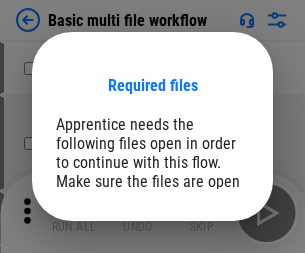 click on "Open" at bounding box center [209, 265] 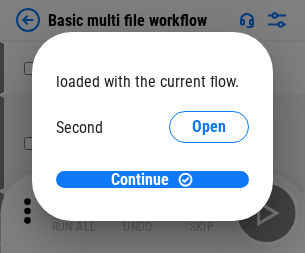 click on "Open" at bounding box center [209, 188] 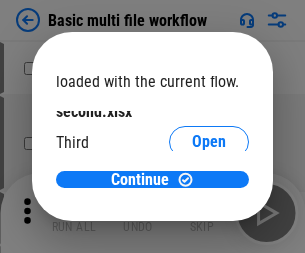 scroll, scrollTop: 57, scrollLeft: 0, axis: vertical 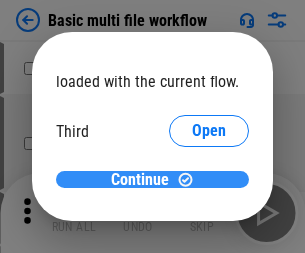click on "Continue" at bounding box center (140, 180) 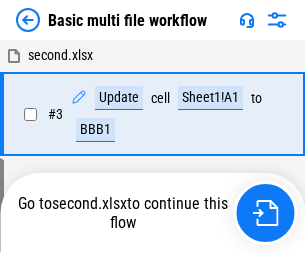scroll, scrollTop: 213, scrollLeft: 0, axis: vertical 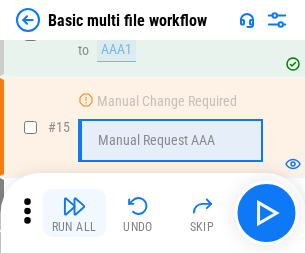 click at bounding box center (74, 206) 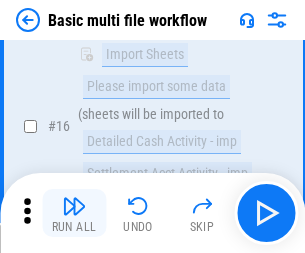 click at bounding box center (74, 206) 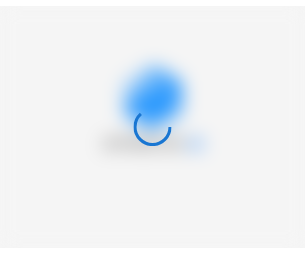 scroll, scrollTop: 0, scrollLeft: 0, axis: both 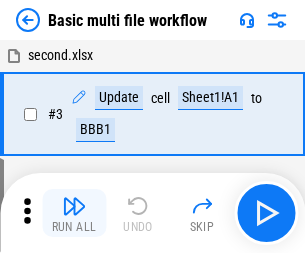 click at bounding box center (74, 206) 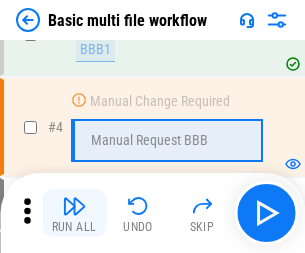 click at bounding box center (74, 206) 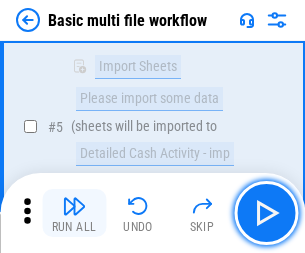 click at bounding box center (74, 206) 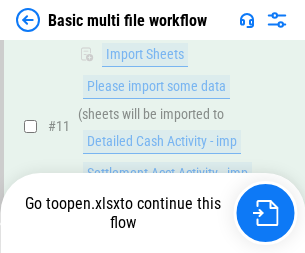 scroll, scrollTop: 1046, scrollLeft: 0, axis: vertical 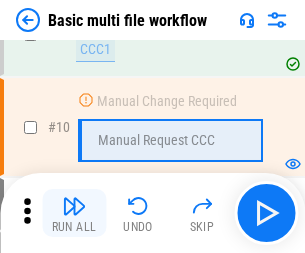 click at bounding box center [74, 206] 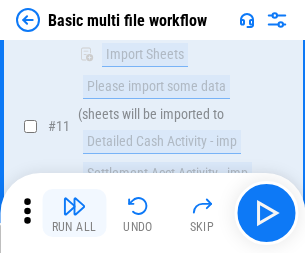 click at bounding box center (74, 206) 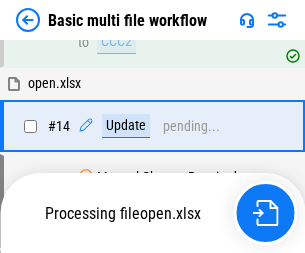 scroll, scrollTop: 1046, scrollLeft: 0, axis: vertical 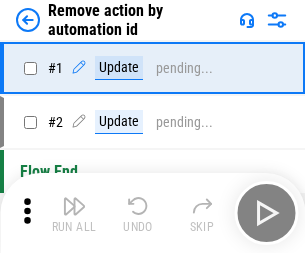 click at bounding box center [74, 206] 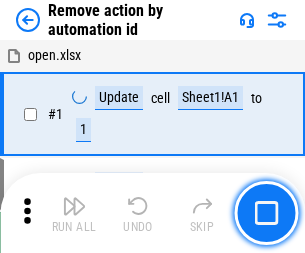 scroll, scrollTop: 74, scrollLeft: 0, axis: vertical 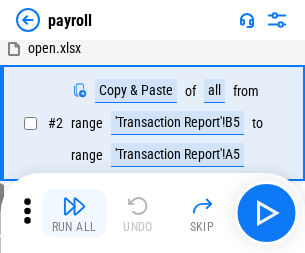 click at bounding box center (74, 206) 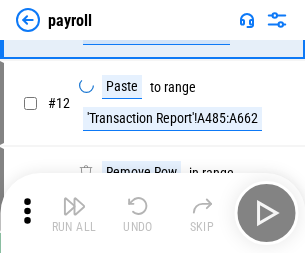 scroll, scrollTop: 247, scrollLeft: 0, axis: vertical 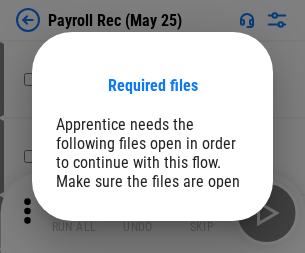 click on "Open" at bounding box center [209, 287] 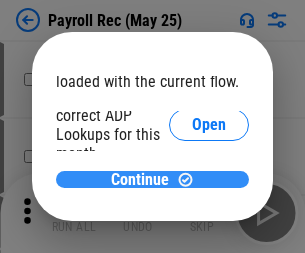 click on "Continue" at bounding box center [140, 180] 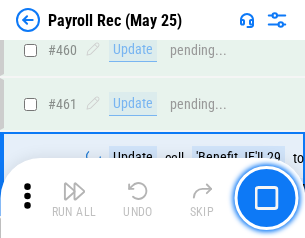 scroll, scrollTop: 10658, scrollLeft: 0, axis: vertical 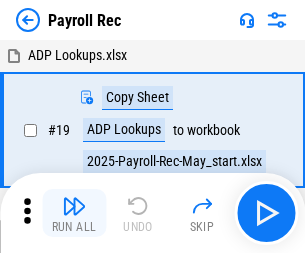 click at bounding box center [74, 206] 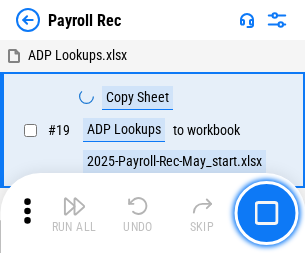 scroll, scrollTop: 122, scrollLeft: 0, axis: vertical 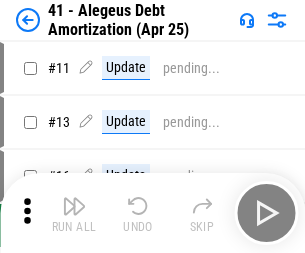 click at bounding box center (74, 206) 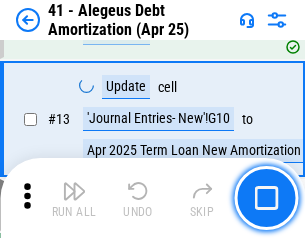 scroll, scrollTop: 247, scrollLeft: 0, axis: vertical 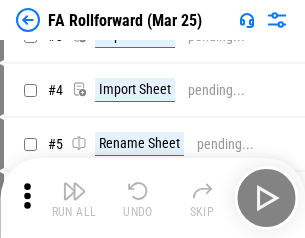click at bounding box center (74, 191) 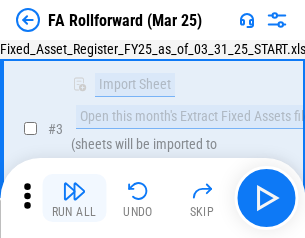 click at bounding box center (74, 191) 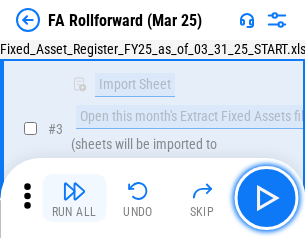 scroll, scrollTop: 184, scrollLeft: 0, axis: vertical 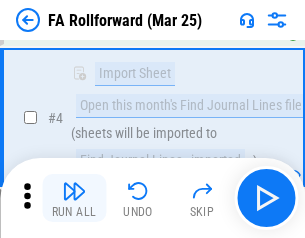click at bounding box center [74, 191] 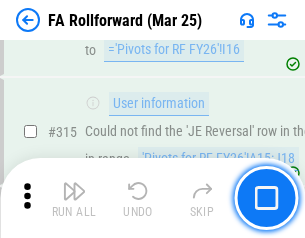 scroll, scrollTop: 9517, scrollLeft: 0, axis: vertical 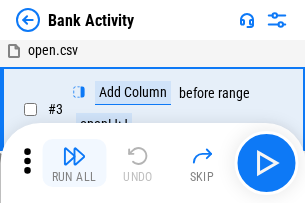 click at bounding box center (74, 156) 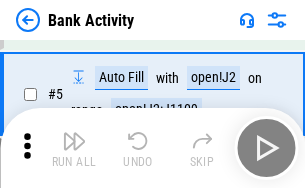 scroll, scrollTop: 106, scrollLeft: 0, axis: vertical 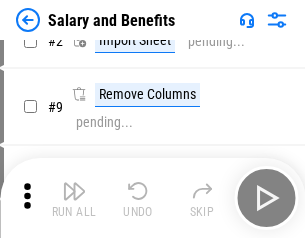 click at bounding box center [74, 191] 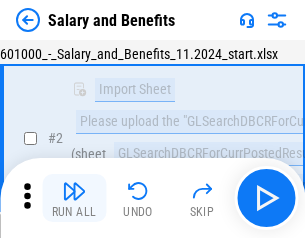 click at bounding box center [74, 191] 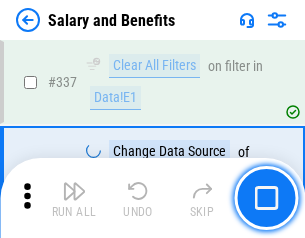 scroll, scrollTop: 9364, scrollLeft: 0, axis: vertical 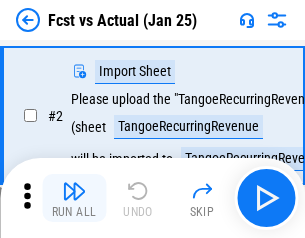 click at bounding box center [74, 191] 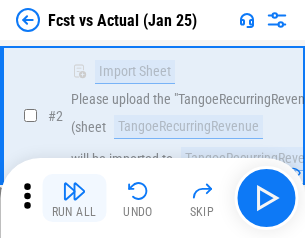 click at bounding box center (74, 191) 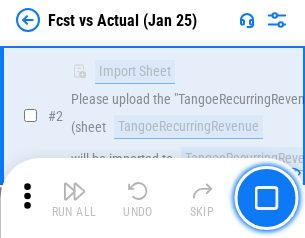 scroll, scrollTop: 187, scrollLeft: 0, axis: vertical 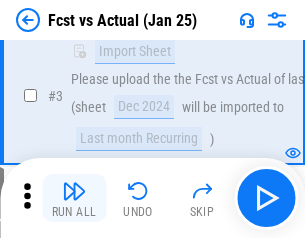 click at bounding box center (74, 191) 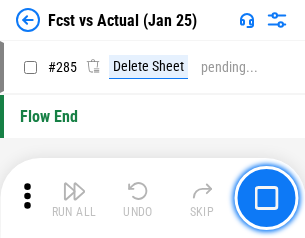 scroll, scrollTop: 9465, scrollLeft: 0, axis: vertical 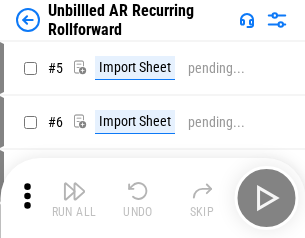 click at bounding box center [74, 191] 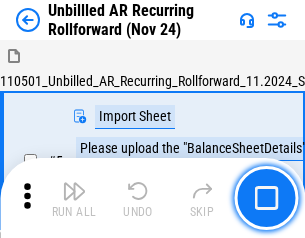 scroll, scrollTop: 43, scrollLeft: 0, axis: vertical 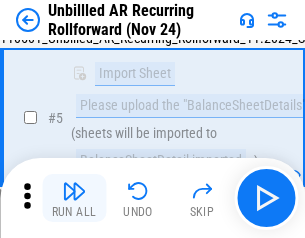 click at bounding box center (74, 191) 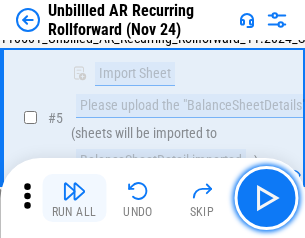 scroll, scrollTop: 188, scrollLeft: 0, axis: vertical 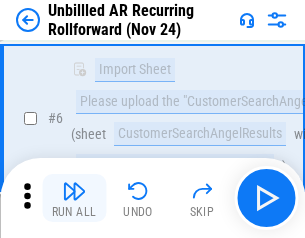click at bounding box center (74, 191) 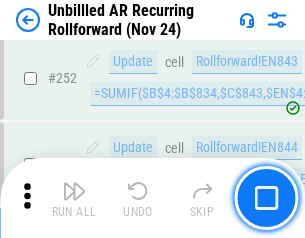 scroll, scrollTop: 6793, scrollLeft: 0, axis: vertical 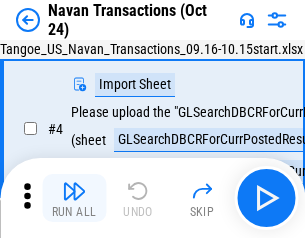 click at bounding box center [74, 191] 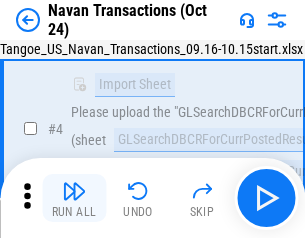 click at bounding box center (74, 191) 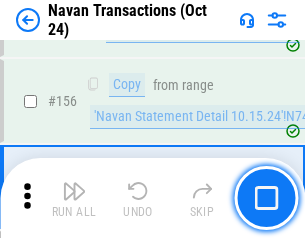 scroll, scrollTop: 6484, scrollLeft: 0, axis: vertical 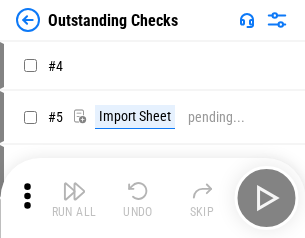 click at bounding box center (74, 191) 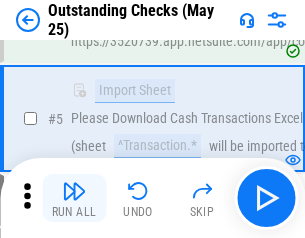 click at bounding box center (74, 191) 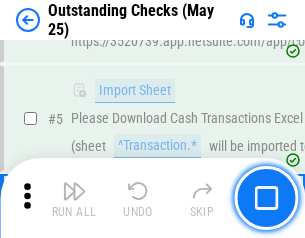 scroll, scrollTop: 209, scrollLeft: 0, axis: vertical 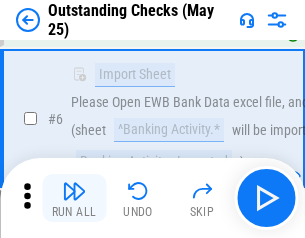 click at bounding box center [74, 191] 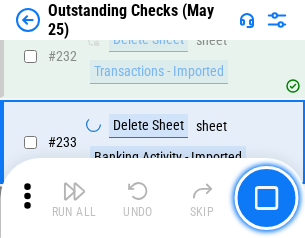 scroll, scrollTop: 6073, scrollLeft: 0, axis: vertical 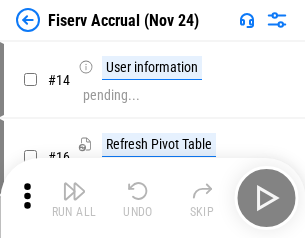click at bounding box center [74, 191] 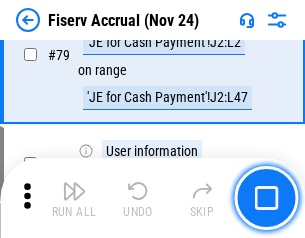 scroll, scrollTop: 2628, scrollLeft: 0, axis: vertical 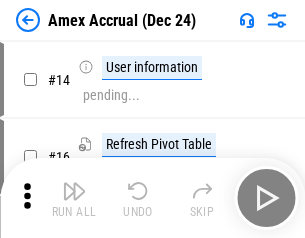 click at bounding box center [74, 191] 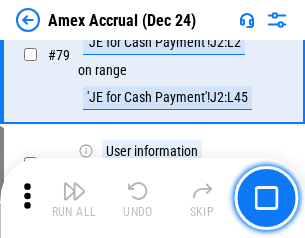 scroll, scrollTop: 2596, scrollLeft: 0, axis: vertical 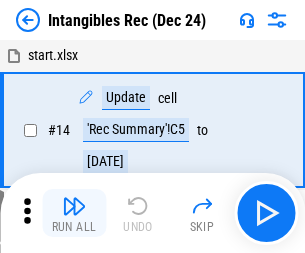click at bounding box center (74, 206) 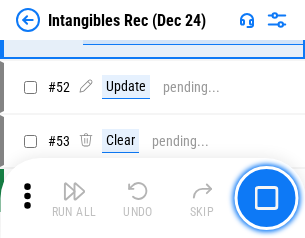scroll, scrollTop: 779, scrollLeft: 0, axis: vertical 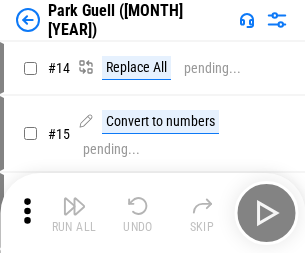click at bounding box center [74, 206] 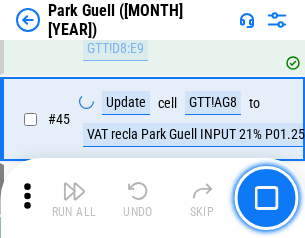 scroll, scrollTop: 2501, scrollLeft: 0, axis: vertical 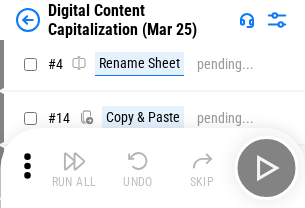 click at bounding box center (74, 161) 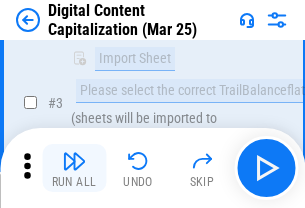 click at bounding box center (74, 161) 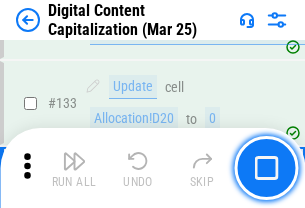 scroll, scrollTop: 2121, scrollLeft: 0, axis: vertical 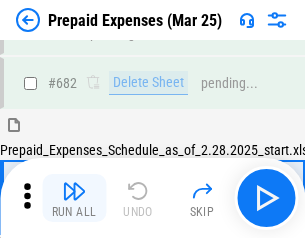 click at bounding box center (74, 191) 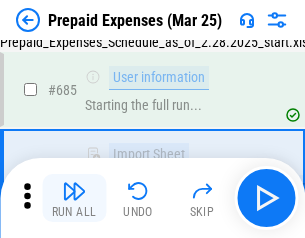 click at bounding box center (74, 191) 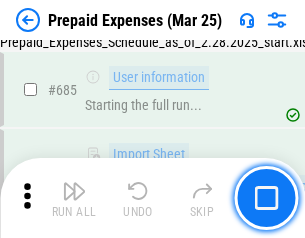 scroll, scrollTop: 5499, scrollLeft: 0, axis: vertical 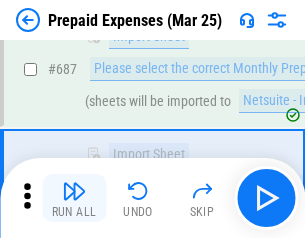 click at bounding box center (74, 191) 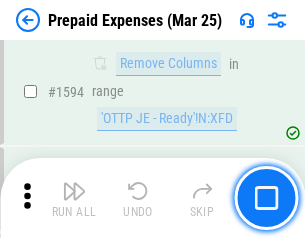 scroll, scrollTop: 19472, scrollLeft: 0, axis: vertical 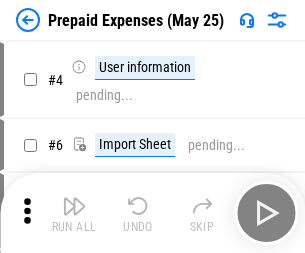 click at bounding box center [74, 206] 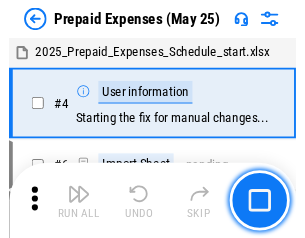 scroll, scrollTop: 88, scrollLeft: 0, axis: vertical 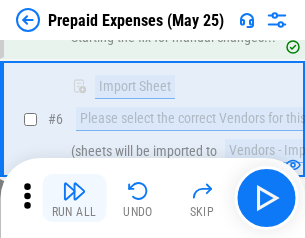 click at bounding box center (74, 191) 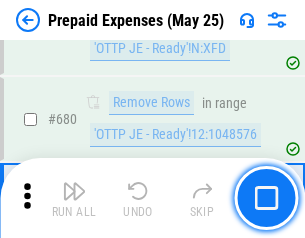 scroll, scrollTop: 6964, scrollLeft: 0, axis: vertical 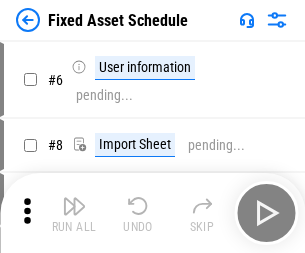 click at bounding box center [74, 206] 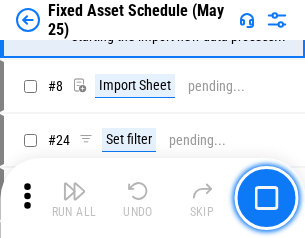 click at bounding box center [74, 191] 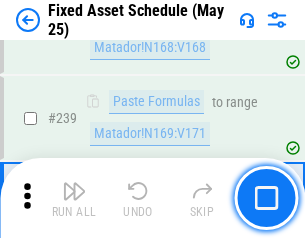 scroll, scrollTop: 6195, scrollLeft: 0, axis: vertical 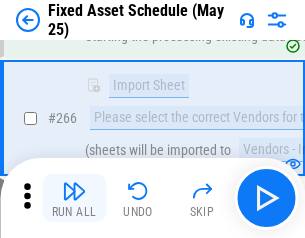 click at bounding box center (74, 191) 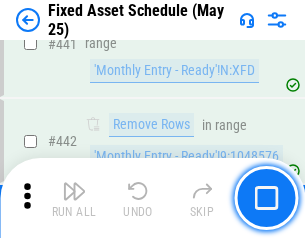 scroll, scrollTop: 8940, scrollLeft: 0, axis: vertical 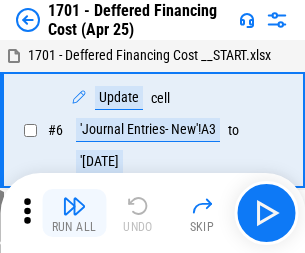 click at bounding box center (74, 206) 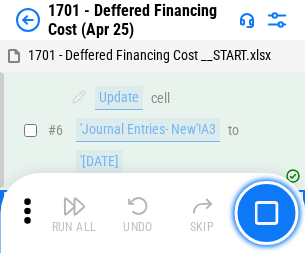 scroll, scrollTop: 240, scrollLeft: 0, axis: vertical 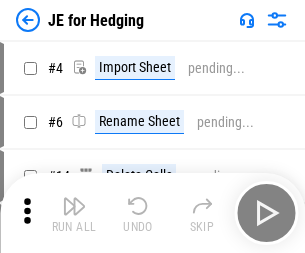 click at bounding box center (74, 206) 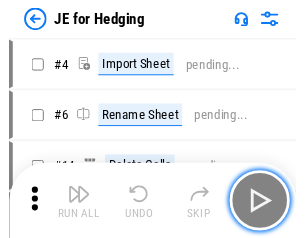 scroll, scrollTop: 3, scrollLeft: 0, axis: vertical 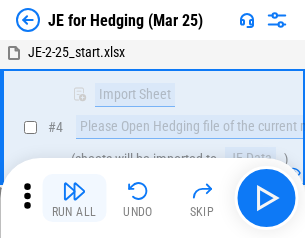 click at bounding box center (74, 191) 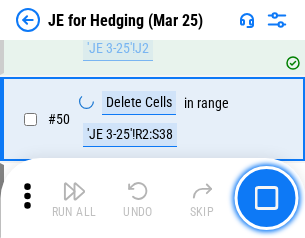 scroll, scrollTop: 1295, scrollLeft: 0, axis: vertical 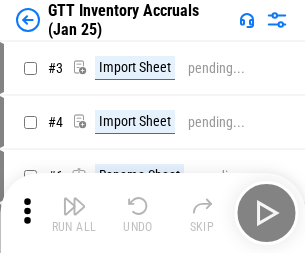 click at bounding box center [74, 206] 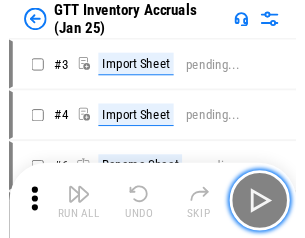 scroll, scrollTop: 3, scrollLeft: 0, axis: vertical 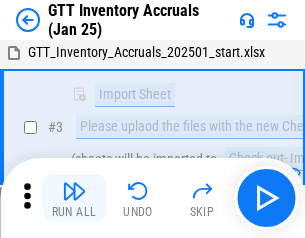 click at bounding box center [74, 191] 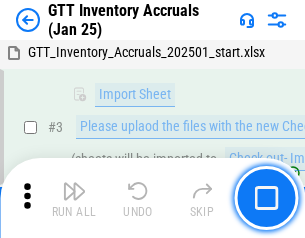 scroll, scrollTop: 129, scrollLeft: 0, axis: vertical 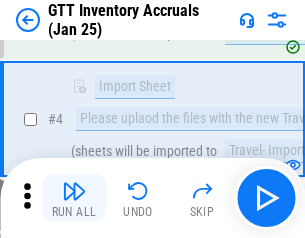 click at bounding box center (74, 191) 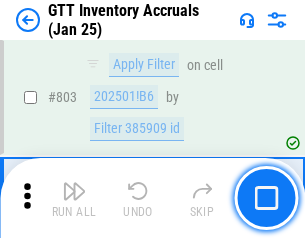 scroll, scrollTop: 15180, scrollLeft: 0, axis: vertical 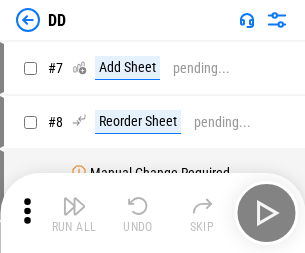 click at bounding box center [74, 206] 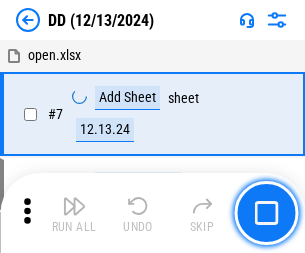 scroll, scrollTop: 193, scrollLeft: 0, axis: vertical 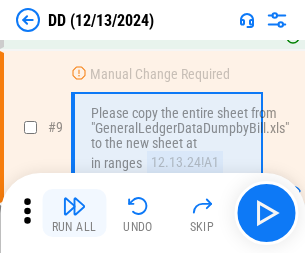click at bounding box center (74, 206) 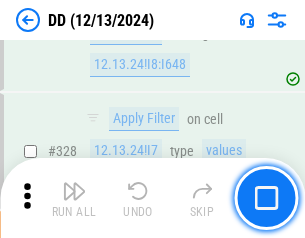 scroll, scrollTop: 8948, scrollLeft: 0, axis: vertical 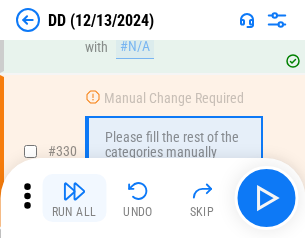 click at bounding box center (74, 191) 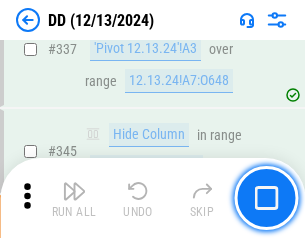 scroll, scrollTop: 9572, scrollLeft: 0, axis: vertical 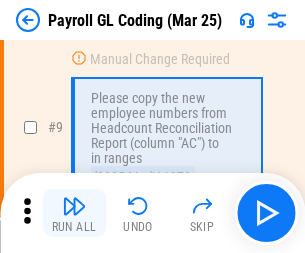 click at bounding box center (74, 206) 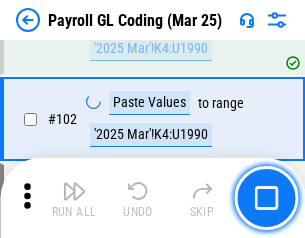 scroll, scrollTop: 4692, scrollLeft: 0, axis: vertical 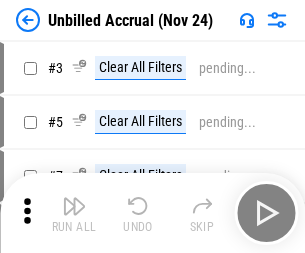 click at bounding box center [74, 206] 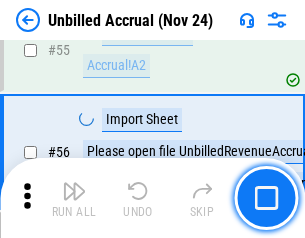 scroll, scrollTop: 2088, scrollLeft: 0, axis: vertical 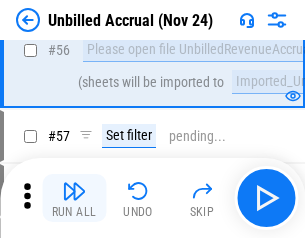 click at bounding box center (74, 191) 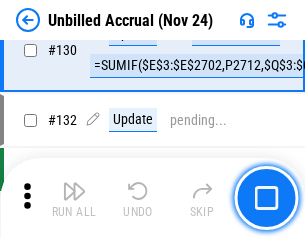 scroll, scrollTop: 5957, scrollLeft: 0, axis: vertical 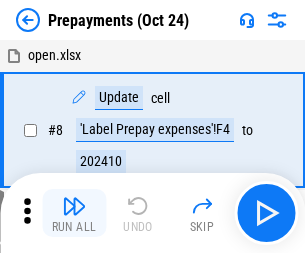 click at bounding box center (74, 206) 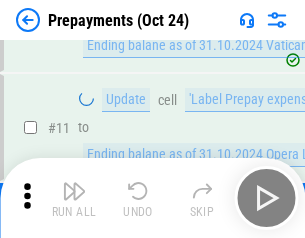 scroll, scrollTop: 125, scrollLeft: 0, axis: vertical 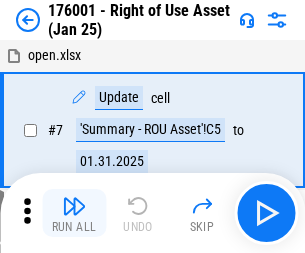 click at bounding box center [74, 206] 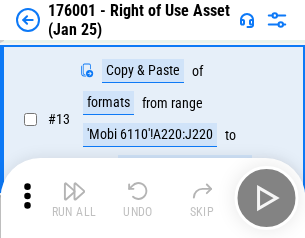 scroll, scrollTop: 129, scrollLeft: 0, axis: vertical 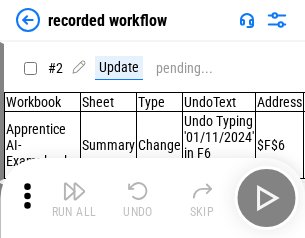 click at bounding box center [74, 191] 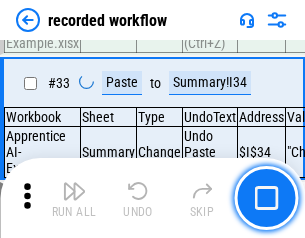 scroll, scrollTop: 6251, scrollLeft: 0, axis: vertical 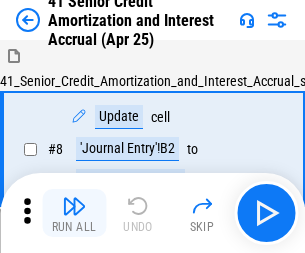 click at bounding box center [74, 206] 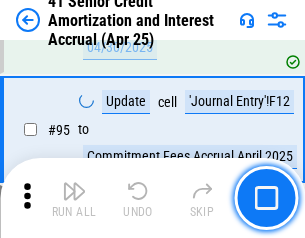 scroll, scrollTop: 1584, scrollLeft: 0, axis: vertical 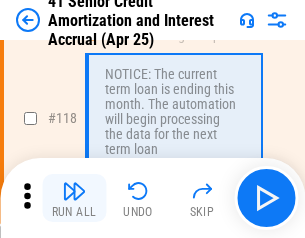 click at bounding box center (74, 191) 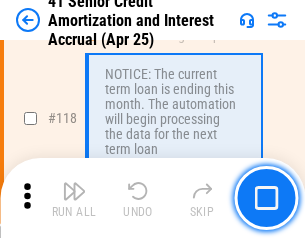 scroll, scrollTop: 1887, scrollLeft: 0, axis: vertical 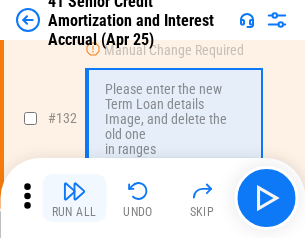 click at bounding box center [74, 191] 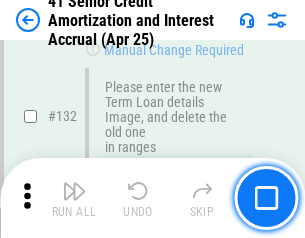 scroll, scrollTop: 2090, scrollLeft: 0, axis: vertical 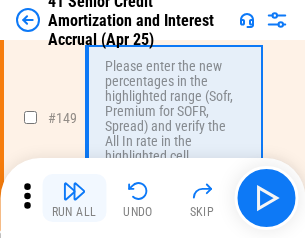 click at bounding box center [74, 191] 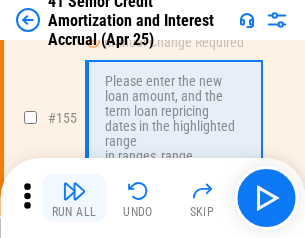 click at bounding box center [74, 191] 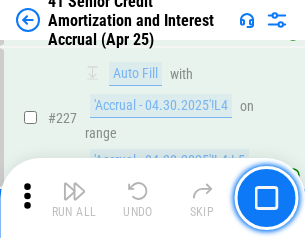 scroll, scrollTop: 4479, scrollLeft: 0, axis: vertical 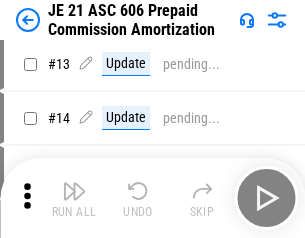 click at bounding box center [74, 191] 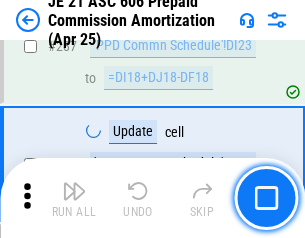 scroll, scrollTop: 3680, scrollLeft: 0, axis: vertical 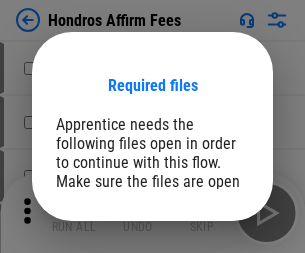 click on "Open" at bounding box center (209, 268) 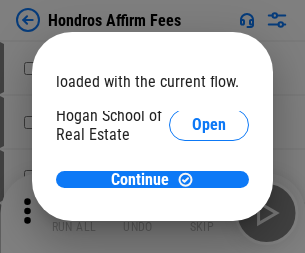 click on "Open" at bounding box center [209, 221] 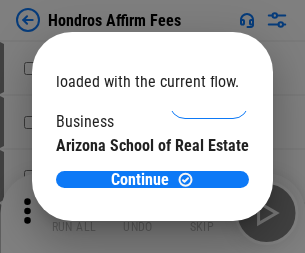 click on "Open" at bounding box center [209, 195] 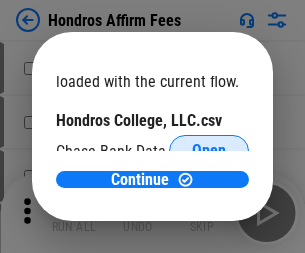click on "Open" at bounding box center [209, 151] 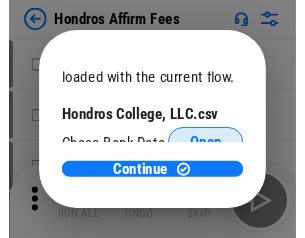scroll, scrollTop: 314, scrollLeft: 0, axis: vertical 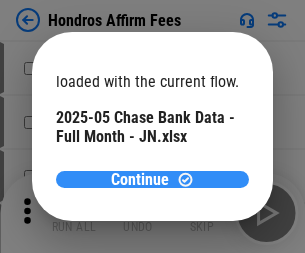 click on "Continue" at bounding box center [140, 180] 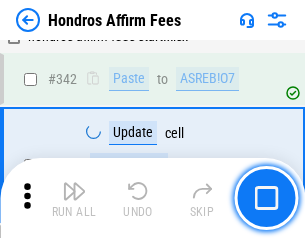 scroll, scrollTop: 4545, scrollLeft: 0, axis: vertical 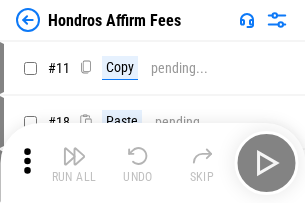 click at bounding box center (74, 156) 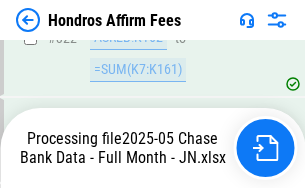scroll, scrollTop: 4126, scrollLeft: 0, axis: vertical 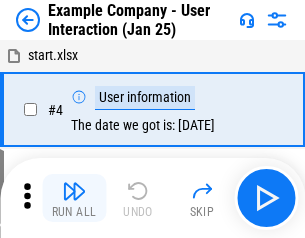click at bounding box center (74, 191) 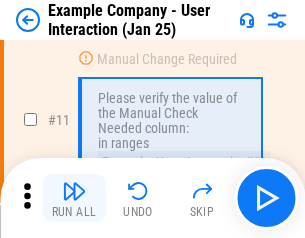 click at bounding box center [74, 191] 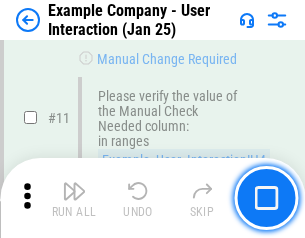 scroll, scrollTop: 433, scrollLeft: 0, axis: vertical 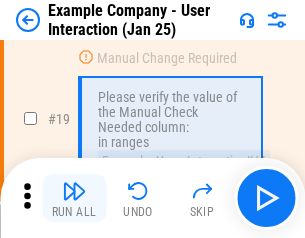 click at bounding box center [74, 191] 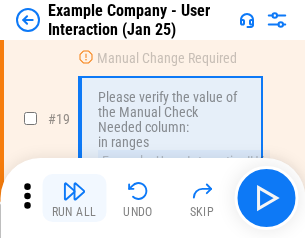click at bounding box center [74, 191] 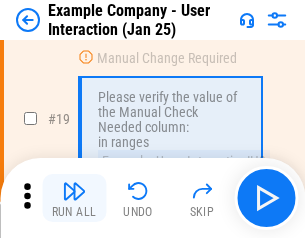 click at bounding box center (74, 191) 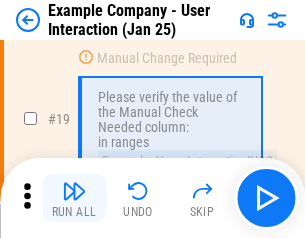 click at bounding box center (74, 191) 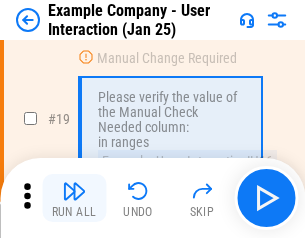click at bounding box center (74, 191) 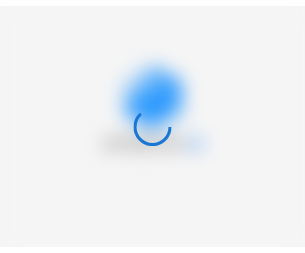 scroll, scrollTop: 0, scrollLeft: 0, axis: both 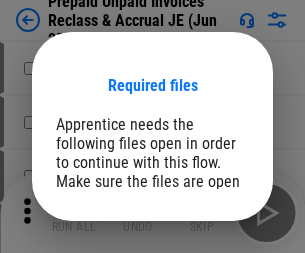 click on "Open" at bounding box center [209, 278] 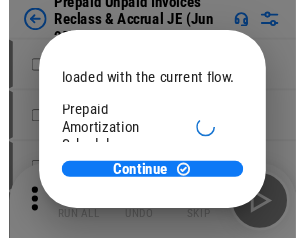 scroll, scrollTop: 119, scrollLeft: 0, axis: vertical 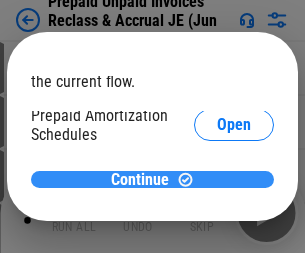 click on "Continue" at bounding box center (140, 180) 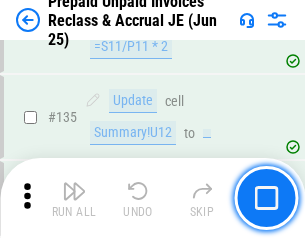 scroll, scrollTop: 2592, scrollLeft: 0, axis: vertical 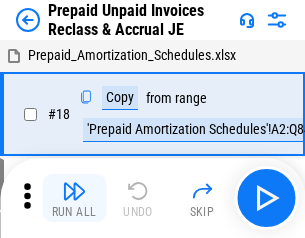 click at bounding box center [74, 191] 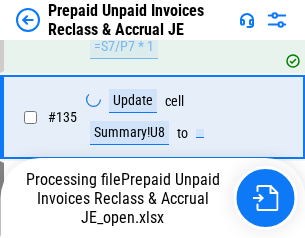 scroll, scrollTop: 2490, scrollLeft: 0, axis: vertical 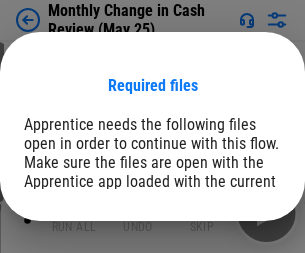 click on "Open" at bounding box center [241, 246] 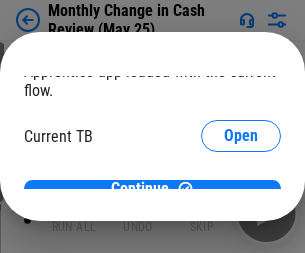 click on "Open" at bounding box center [241, 197] 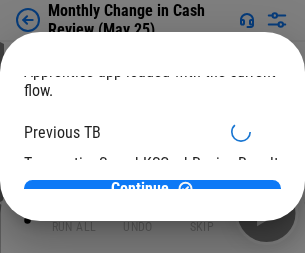 scroll, scrollTop: 65, scrollLeft: 0, axis: vertical 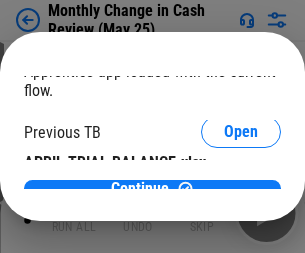 click on "Open" at bounding box center [326, 193] 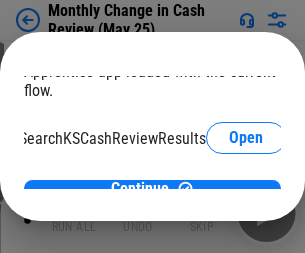 scroll, scrollTop: 126, scrollLeft: 80, axis: both 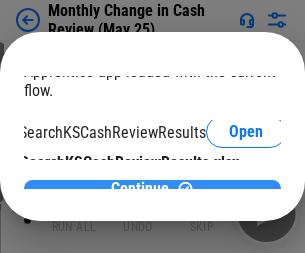 click on "Continue" at bounding box center [140, 189] 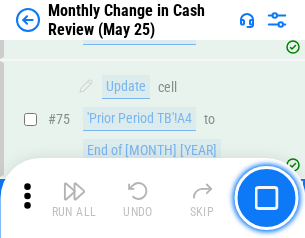 scroll, scrollTop: 1431, scrollLeft: 0, axis: vertical 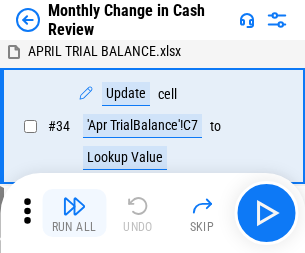 click at bounding box center (74, 206) 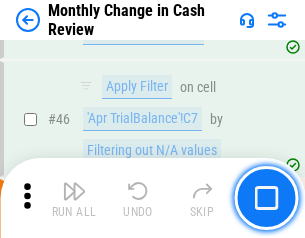 scroll, scrollTop: 656, scrollLeft: 0, axis: vertical 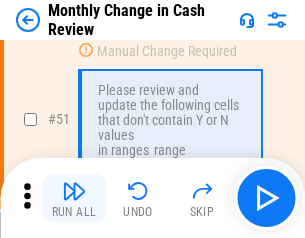 click at bounding box center (74, 191) 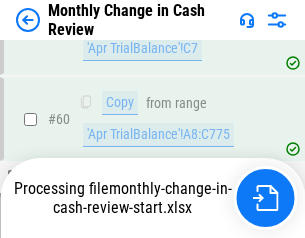 scroll, scrollTop: 1431, scrollLeft: 0, axis: vertical 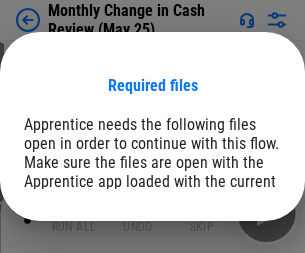 click on "Open" at bounding box center (241, 246) 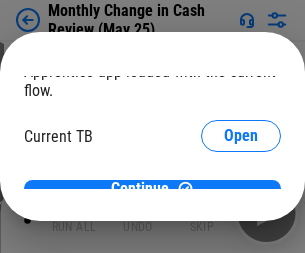 click on "Open" at bounding box center (241, 197) 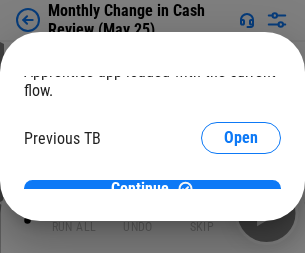 scroll, scrollTop: 65, scrollLeft: 0, axis: vertical 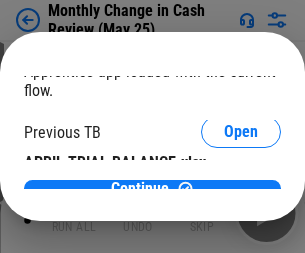 click on "Open" at bounding box center (326, 193) 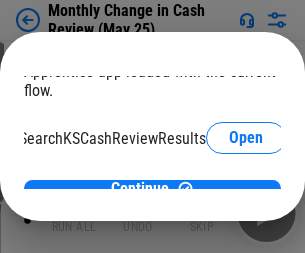 scroll, scrollTop: 126, scrollLeft: 80, axis: both 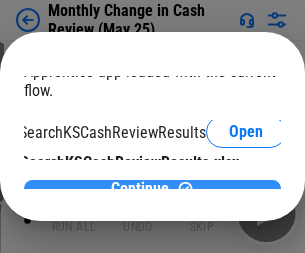 click on "Continue" at bounding box center [140, 189] 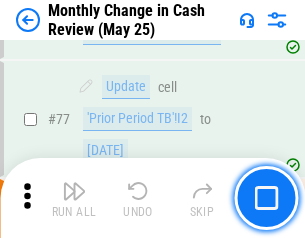 scroll, scrollTop: 1431, scrollLeft: 0, axis: vertical 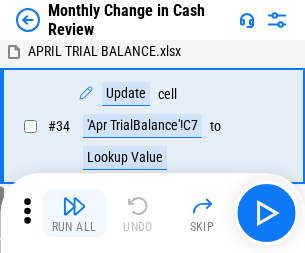 click at bounding box center [74, 206] 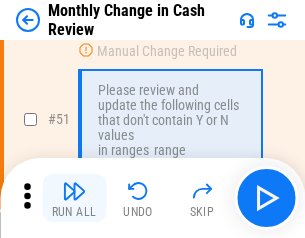 click at bounding box center [74, 191] 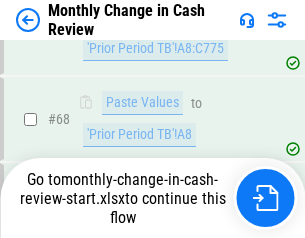 scroll, scrollTop: 1431, scrollLeft: 0, axis: vertical 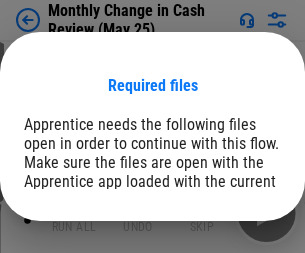 click on "Open" at bounding box center [241, 246] 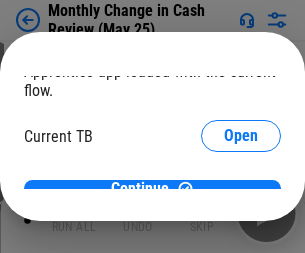 click on "Open" at bounding box center [241, 197] 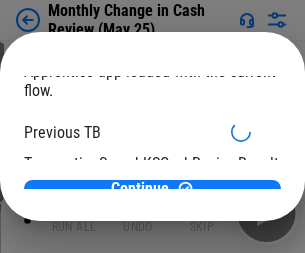 scroll, scrollTop: 65, scrollLeft: 0, axis: vertical 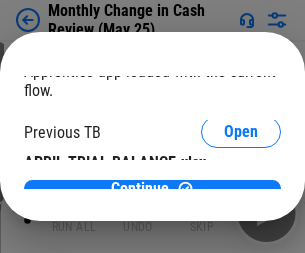 click on "Open" at bounding box center (326, 193) 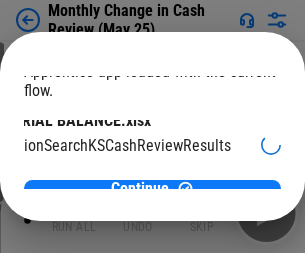 scroll, scrollTop: 126, scrollLeft: 80, axis: both 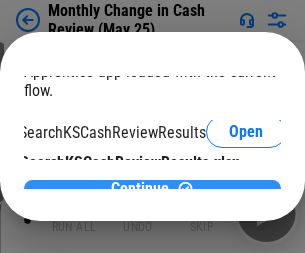 click on "Continue" at bounding box center [140, 189] 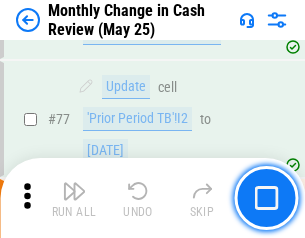 scroll, scrollTop: 1431, scrollLeft: 0, axis: vertical 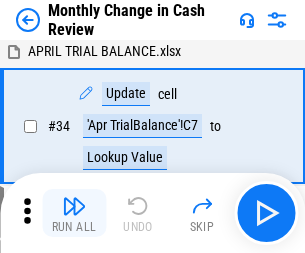 click at bounding box center (74, 206) 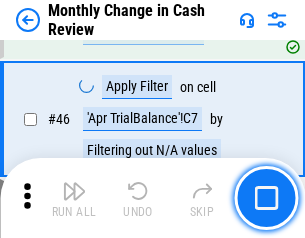scroll, scrollTop: 656, scrollLeft: 0, axis: vertical 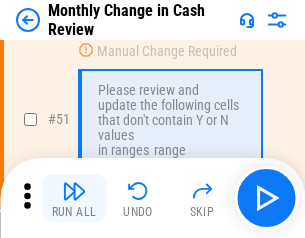 click at bounding box center (74, 191) 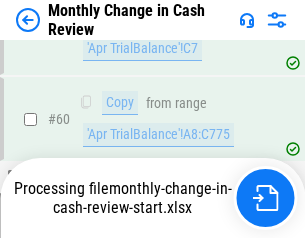 scroll, scrollTop: 1431, scrollLeft: 0, axis: vertical 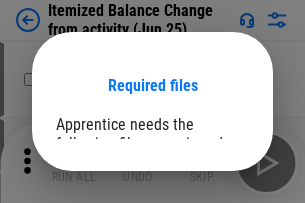 click on "Open" at bounding box center [209, 278] 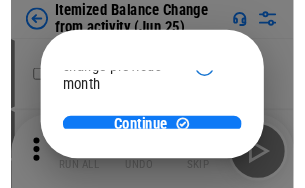 scroll, scrollTop: 146, scrollLeft: 0, axis: vertical 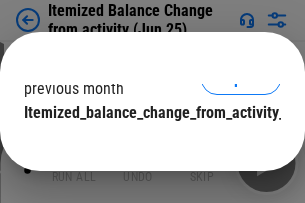 click on "Continue" at bounding box center (140, 153) 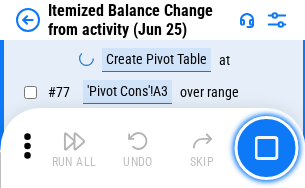 scroll, scrollTop: 1955, scrollLeft: 0, axis: vertical 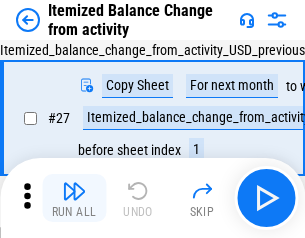 click at bounding box center [74, 191] 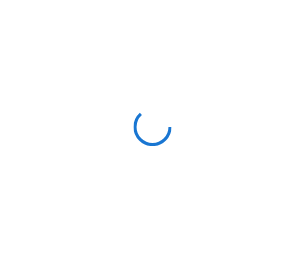 scroll, scrollTop: 0, scrollLeft: 0, axis: both 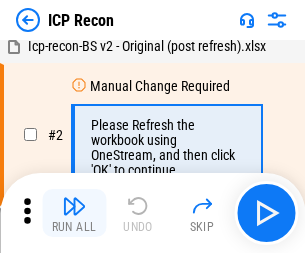 click at bounding box center (74, 206) 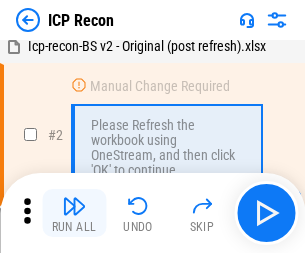 click at bounding box center (74, 206) 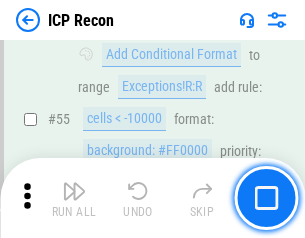 scroll, scrollTop: 1743, scrollLeft: 0, axis: vertical 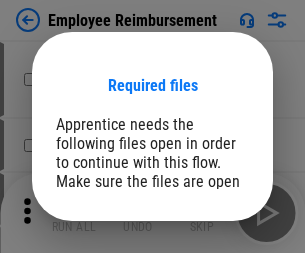 click on "Open" at bounding box center [209, 268] 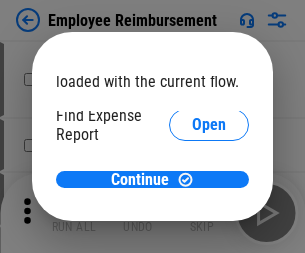 click on "Open" at bounding box center (209, 240) 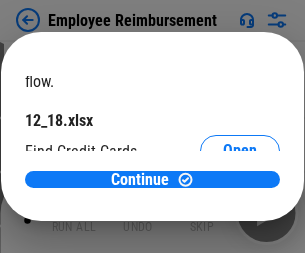 scroll, scrollTop: 119, scrollLeft: 0, axis: vertical 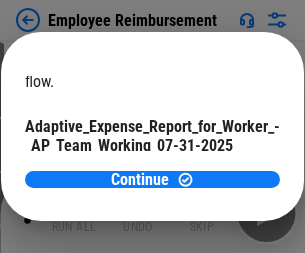 click on "Open" at bounding box center [240, 195] 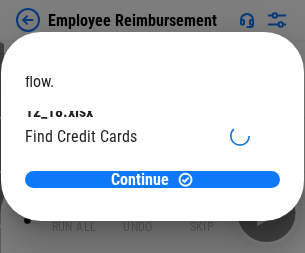 scroll, scrollTop: 208, scrollLeft: 0, axis: vertical 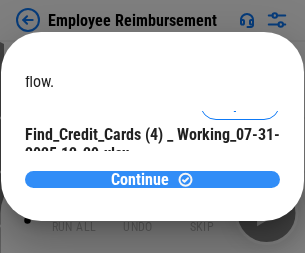 click on "Continue" at bounding box center (140, 180) 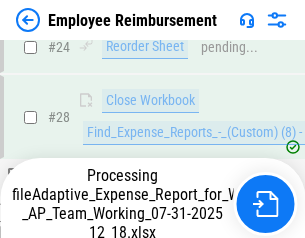 scroll, scrollTop: 935, scrollLeft: 0, axis: vertical 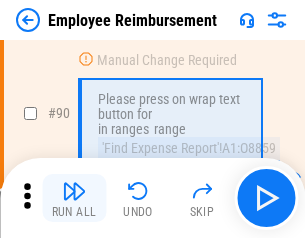 click at bounding box center (74, 191) 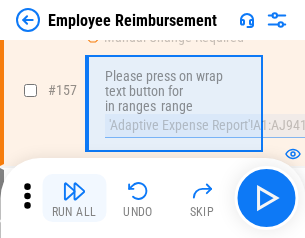 click at bounding box center [74, 191] 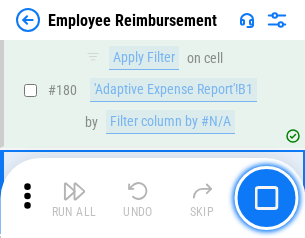 scroll, scrollTop: 5083, scrollLeft: 0, axis: vertical 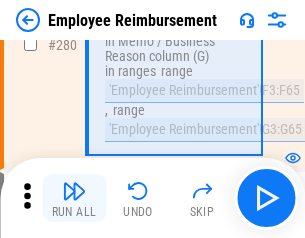 click at bounding box center [74, 191] 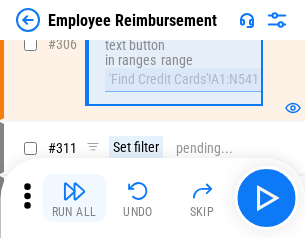 click at bounding box center (74, 191) 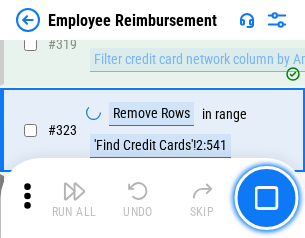 scroll, scrollTop: 10279, scrollLeft: 0, axis: vertical 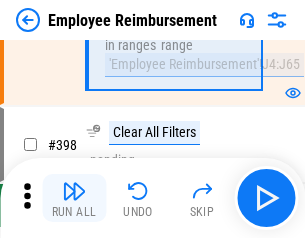 click at bounding box center [74, 191] 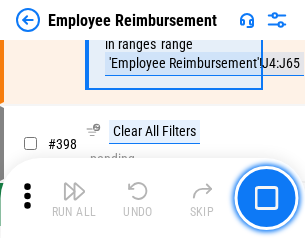 click at bounding box center (74, 191) 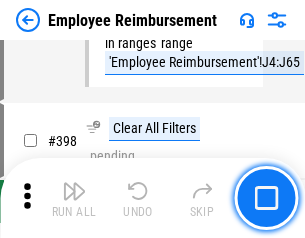 scroll, scrollTop: 12142, scrollLeft: 0, axis: vertical 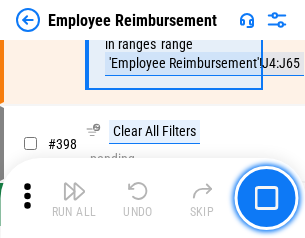 click at bounding box center [74, 191] 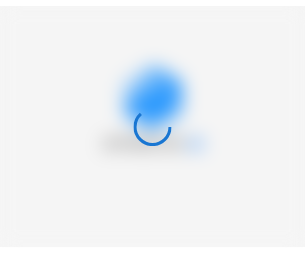 scroll, scrollTop: 0, scrollLeft: 0, axis: both 